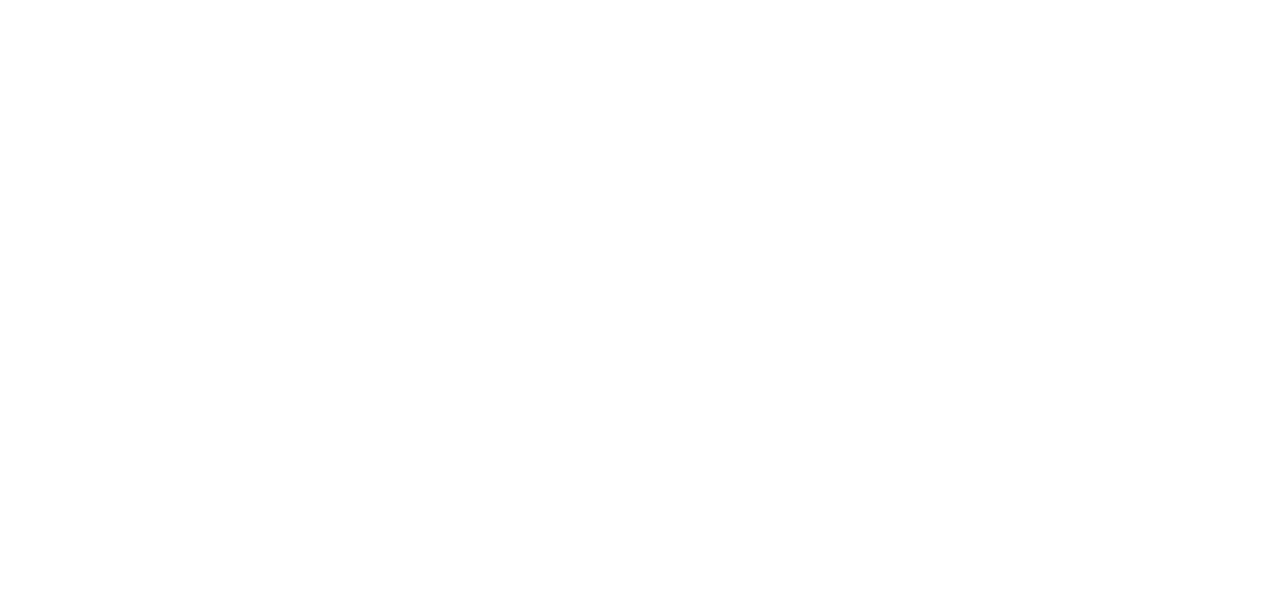 scroll, scrollTop: 0, scrollLeft: 0, axis: both 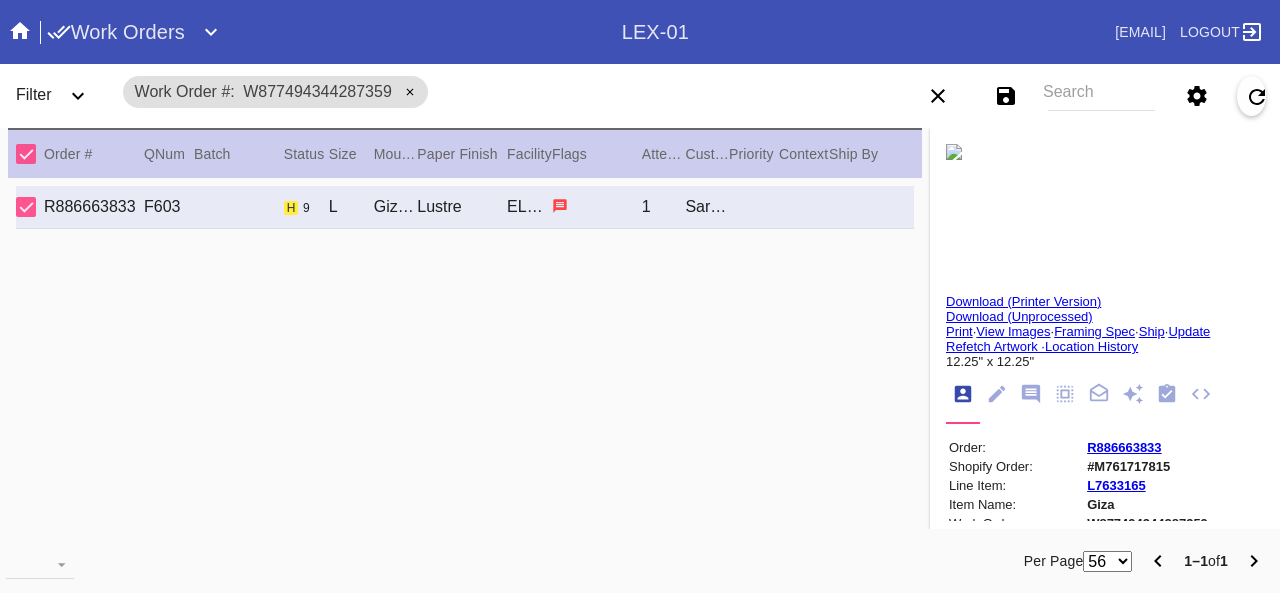 click on "Update" at bounding box center [1189, 331] 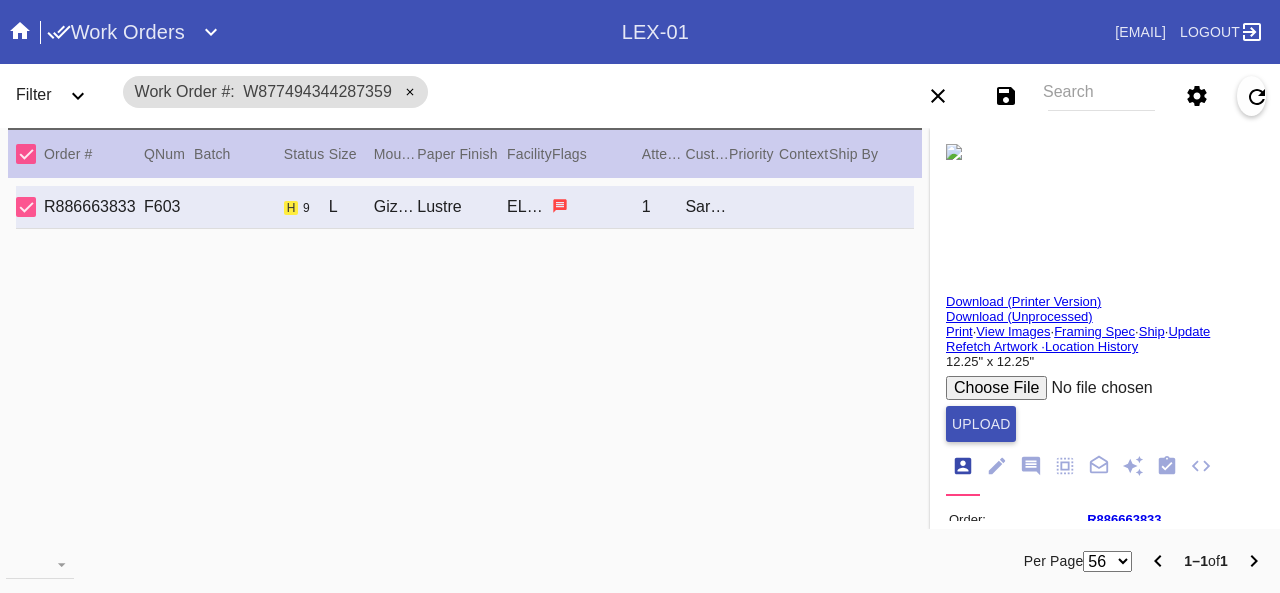 click at bounding box center [1097, 388] 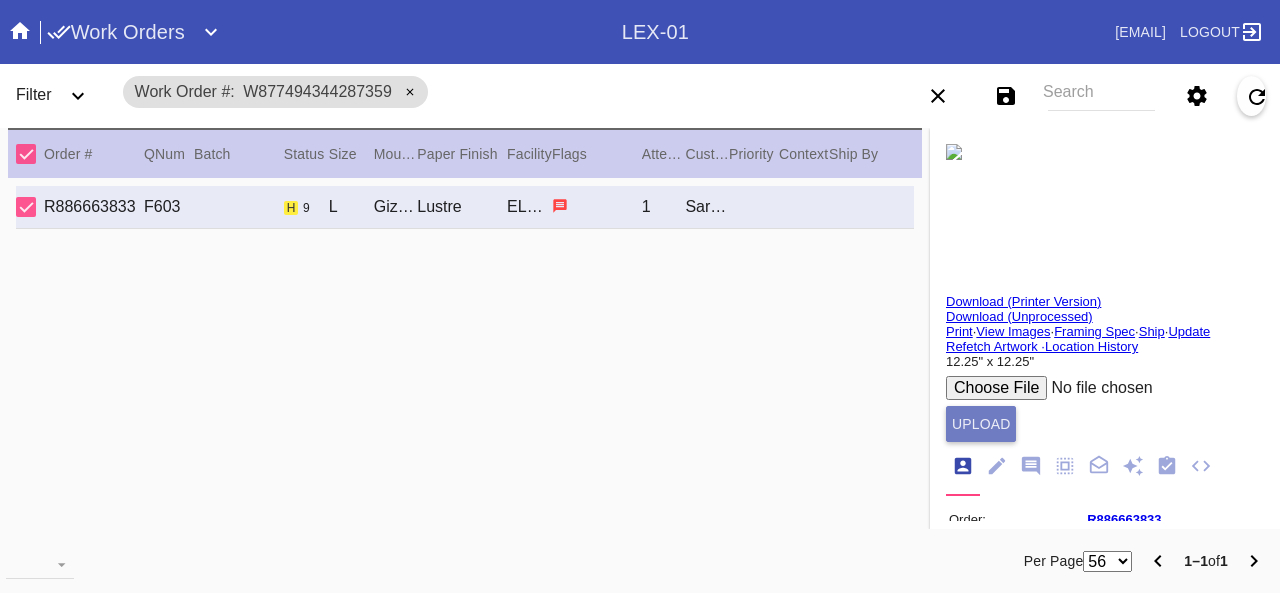 click on "Upload" at bounding box center [981, 424] 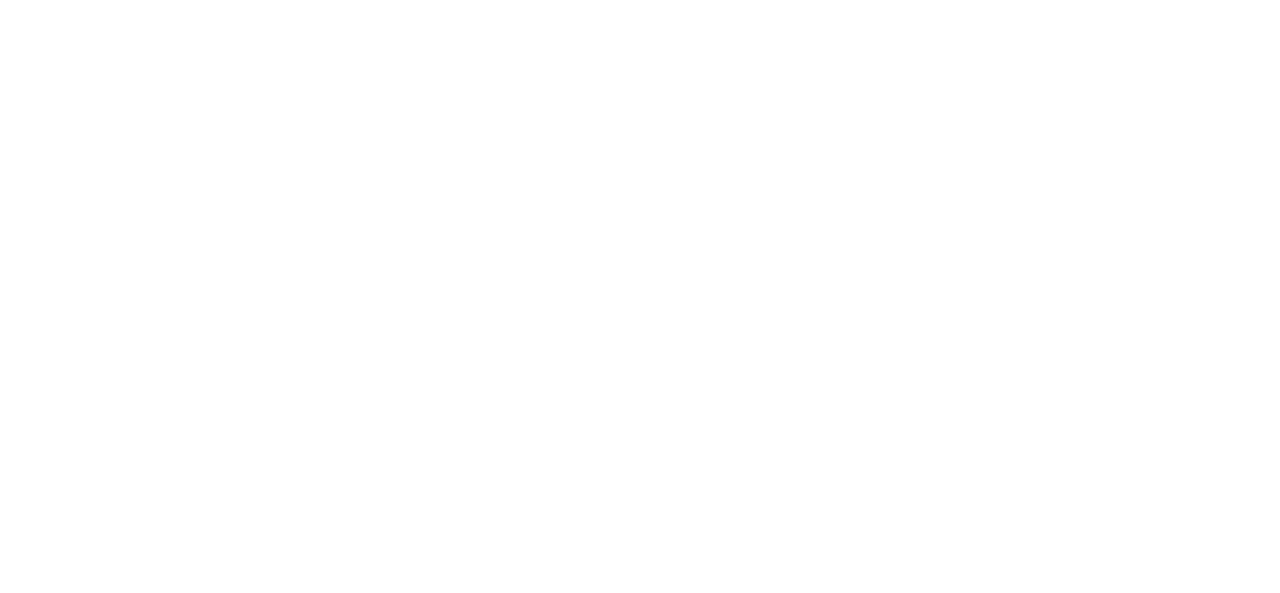 scroll, scrollTop: 0, scrollLeft: 0, axis: both 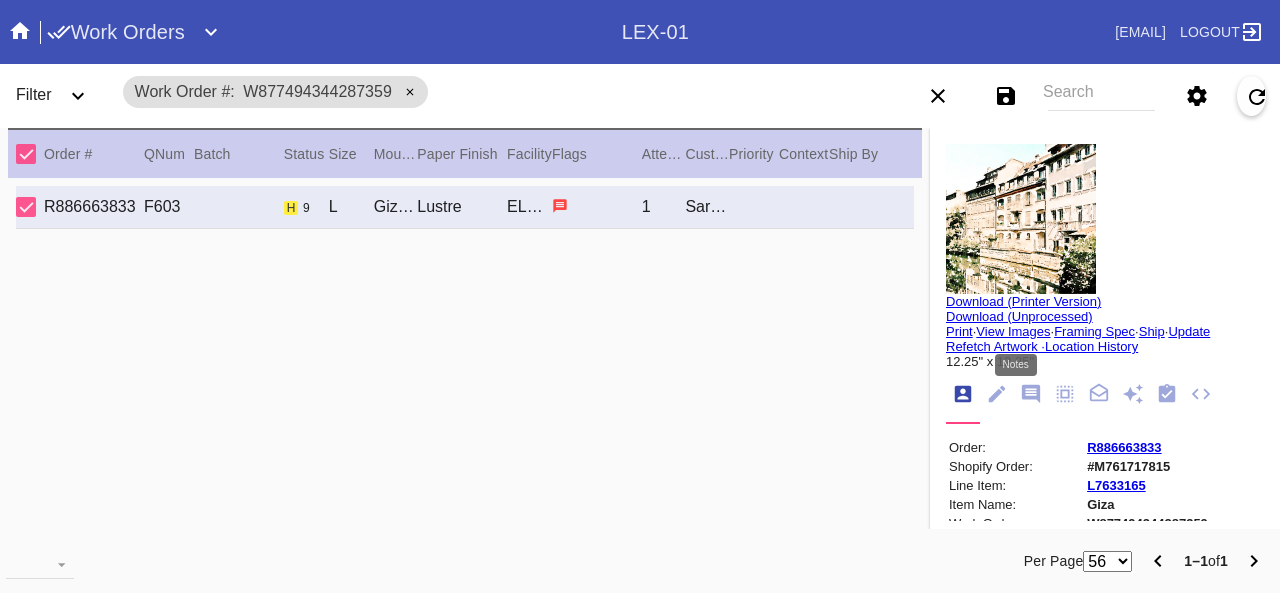 click at bounding box center [1031, 394] 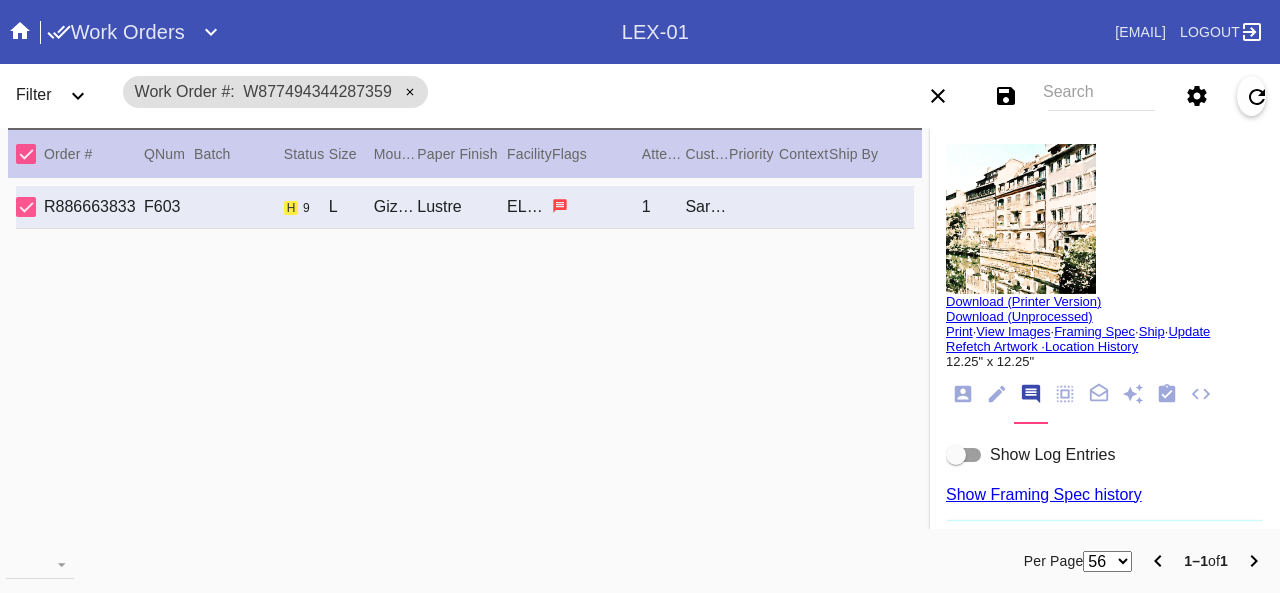 scroll, scrollTop: 300, scrollLeft: 0, axis: vertical 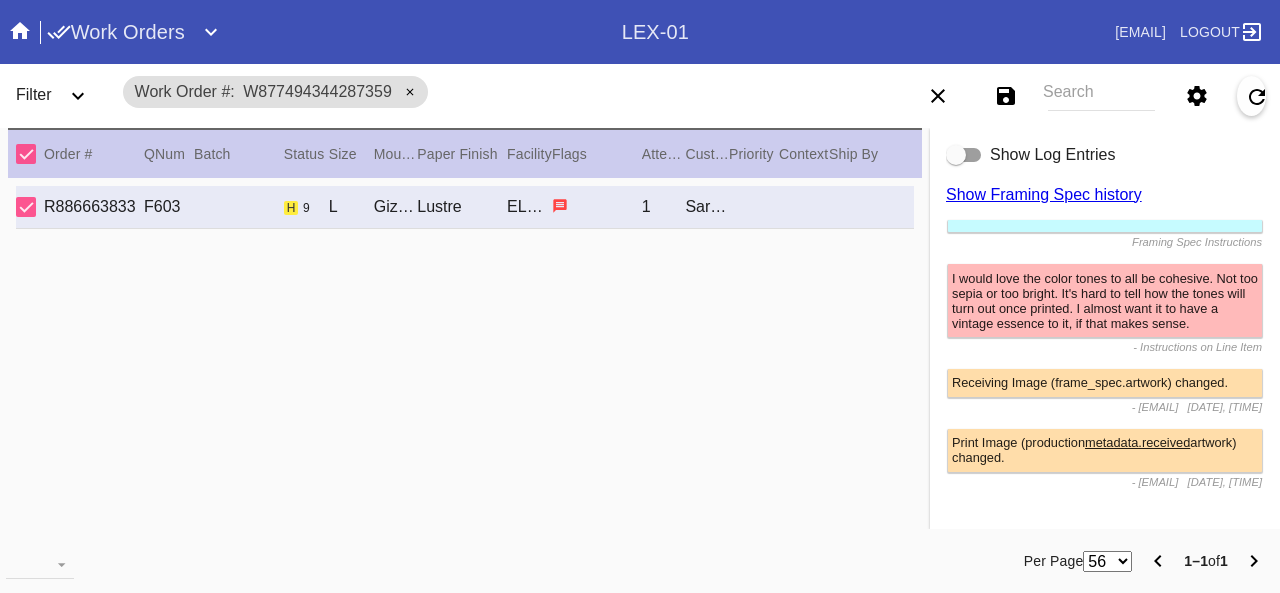 click at bounding box center [956, 155] 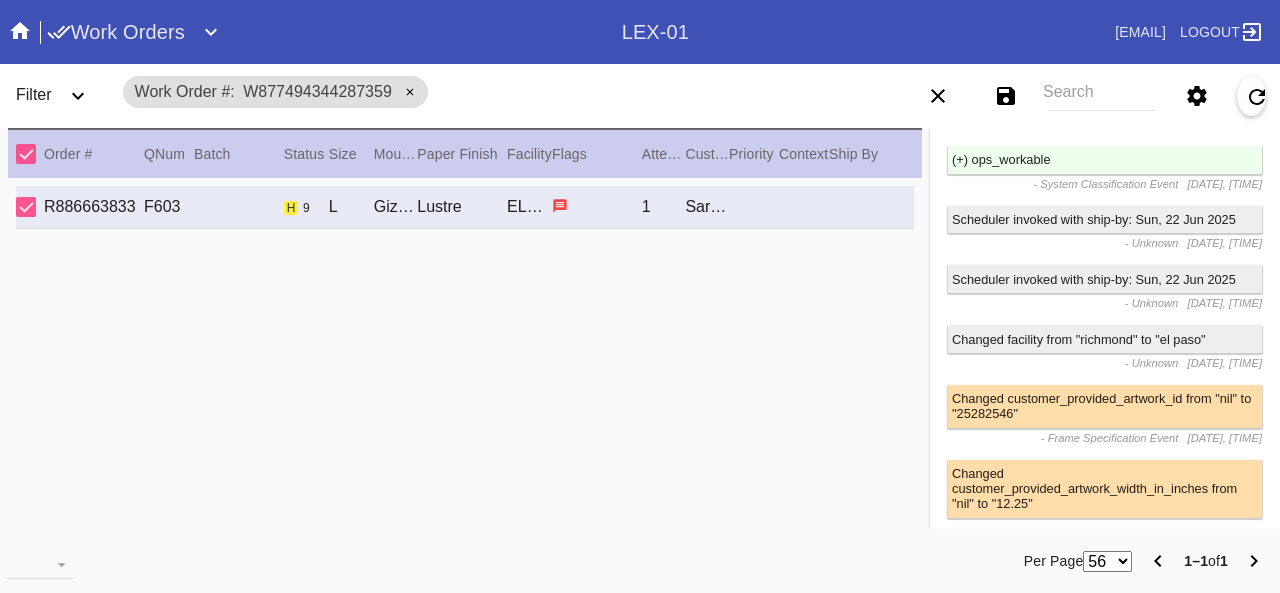scroll, scrollTop: 179, scrollLeft: 0, axis: vertical 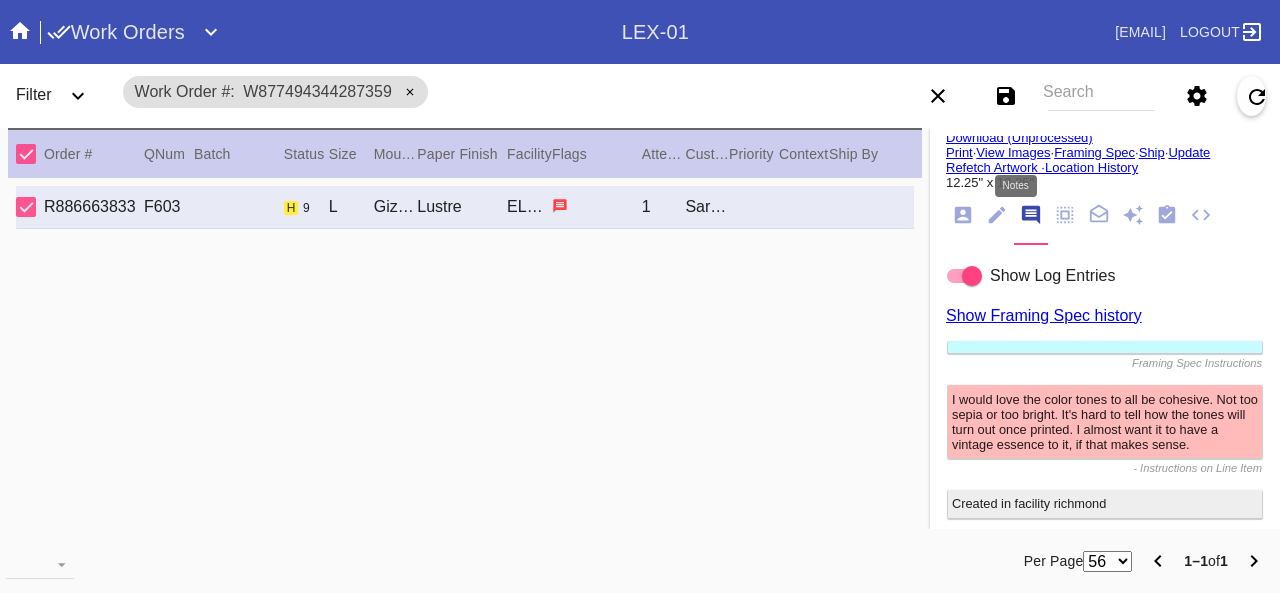 click at bounding box center [1031, 215] 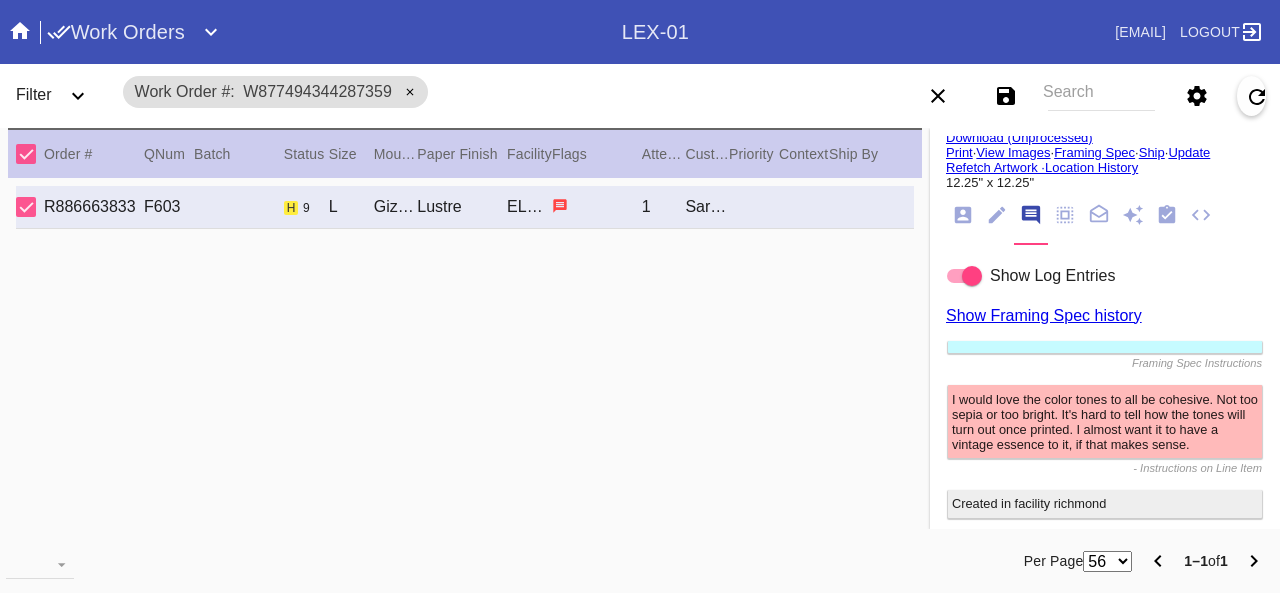 click at bounding box center (972, 276) 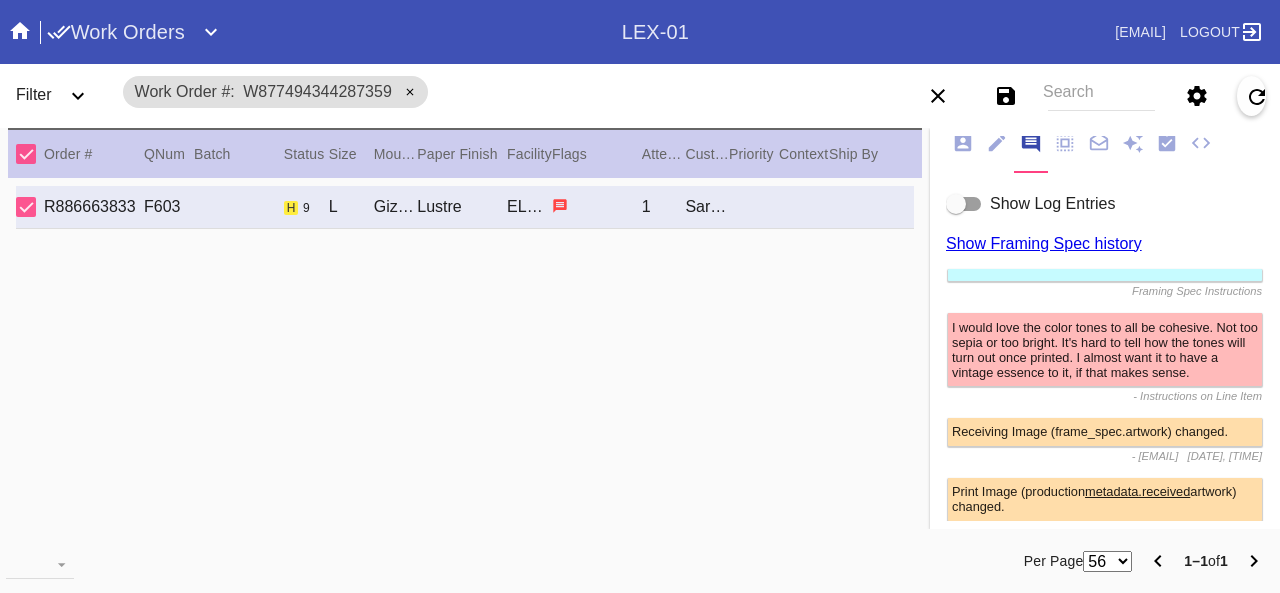 scroll, scrollTop: 400, scrollLeft: 0, axis: vertical 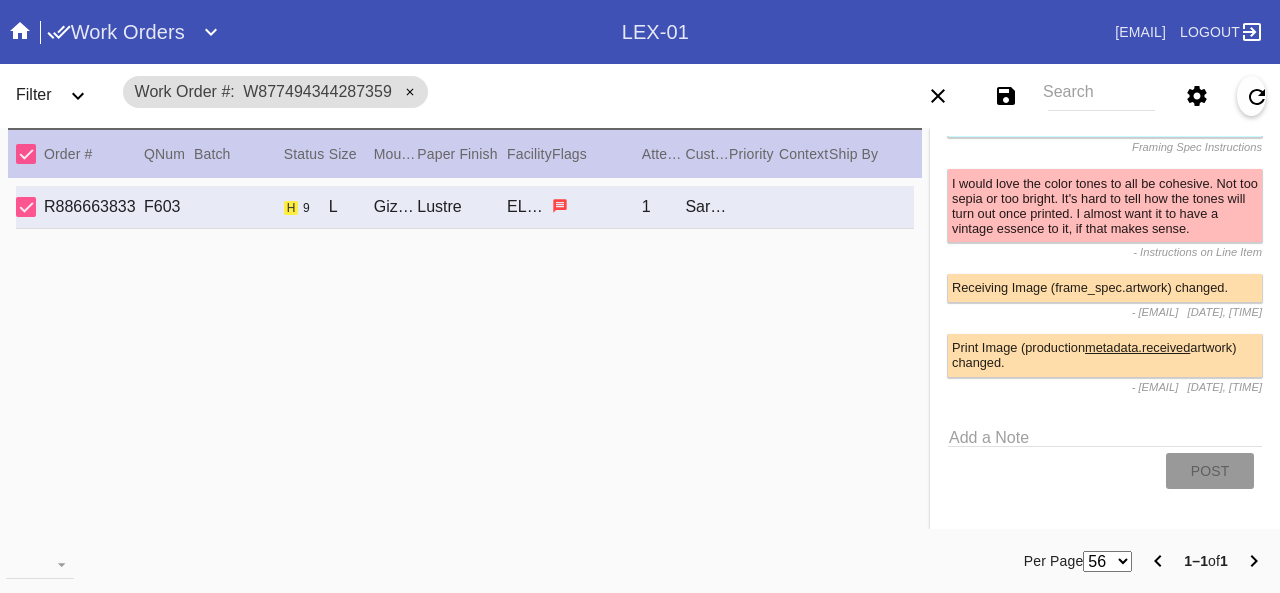 click on "Add a Note" at bounding box center [1105, 434] 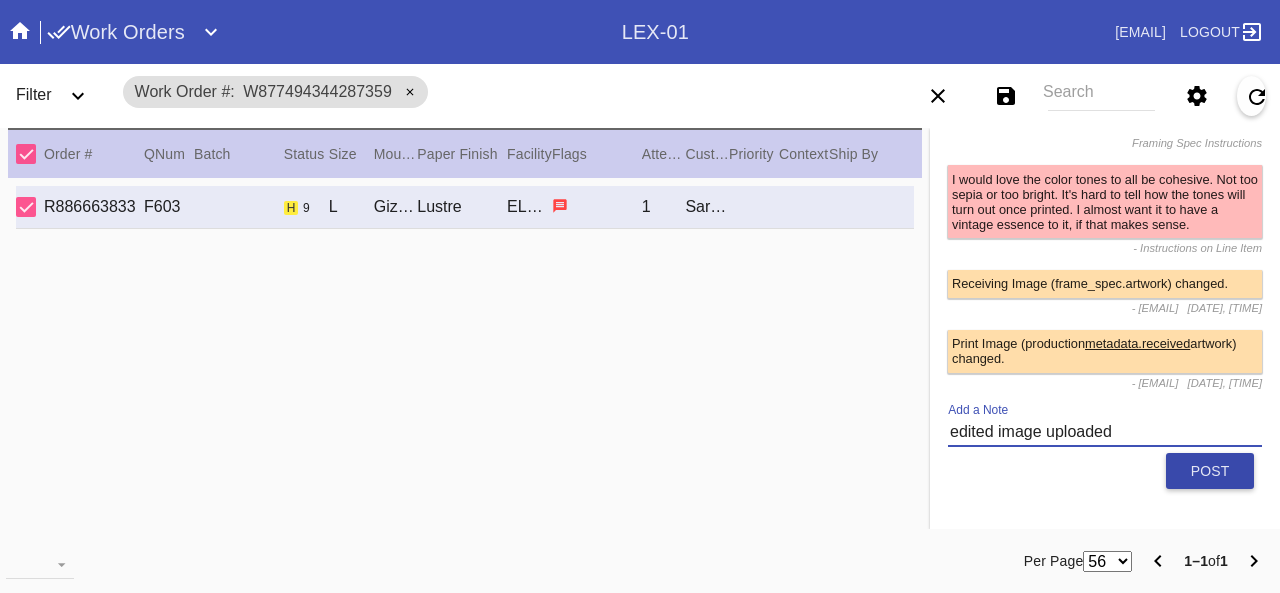 type on "edited image uploaded" 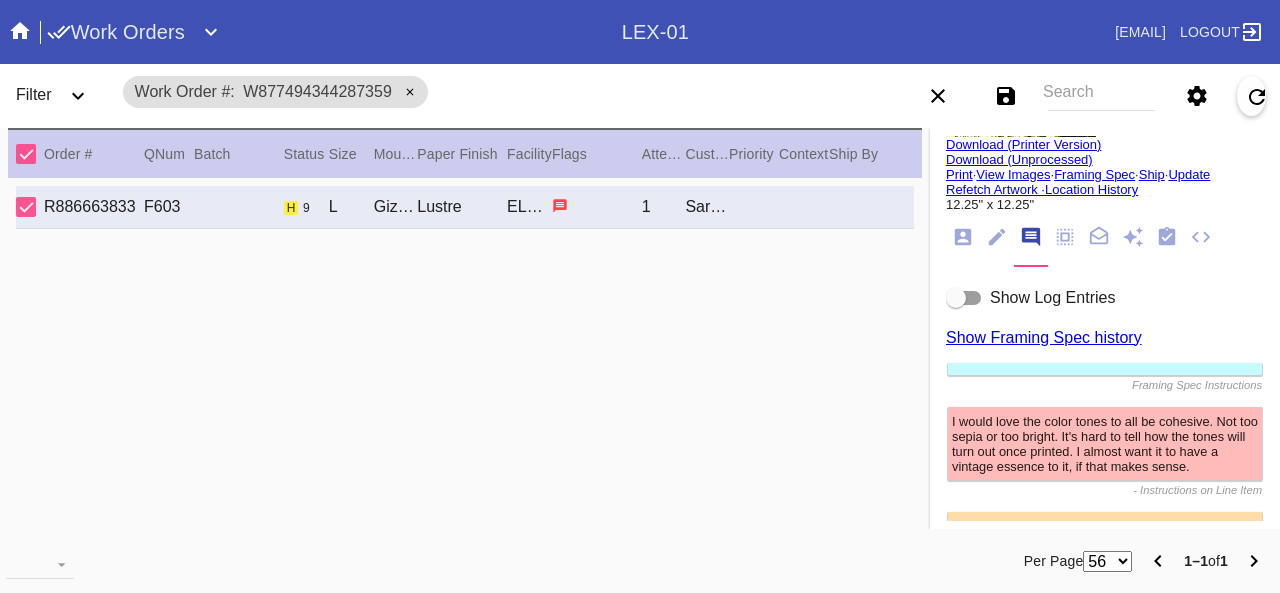 scroll, scrollTop: 0, scrollLeft: 0, axis: both 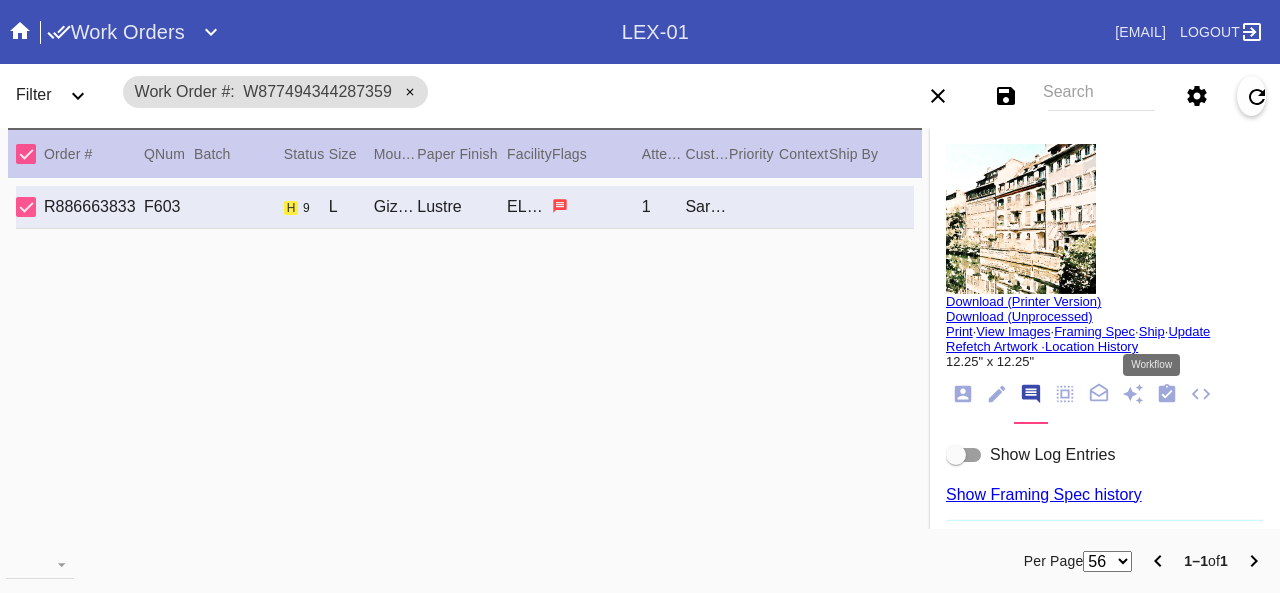click at bounding box center (1167, 393) 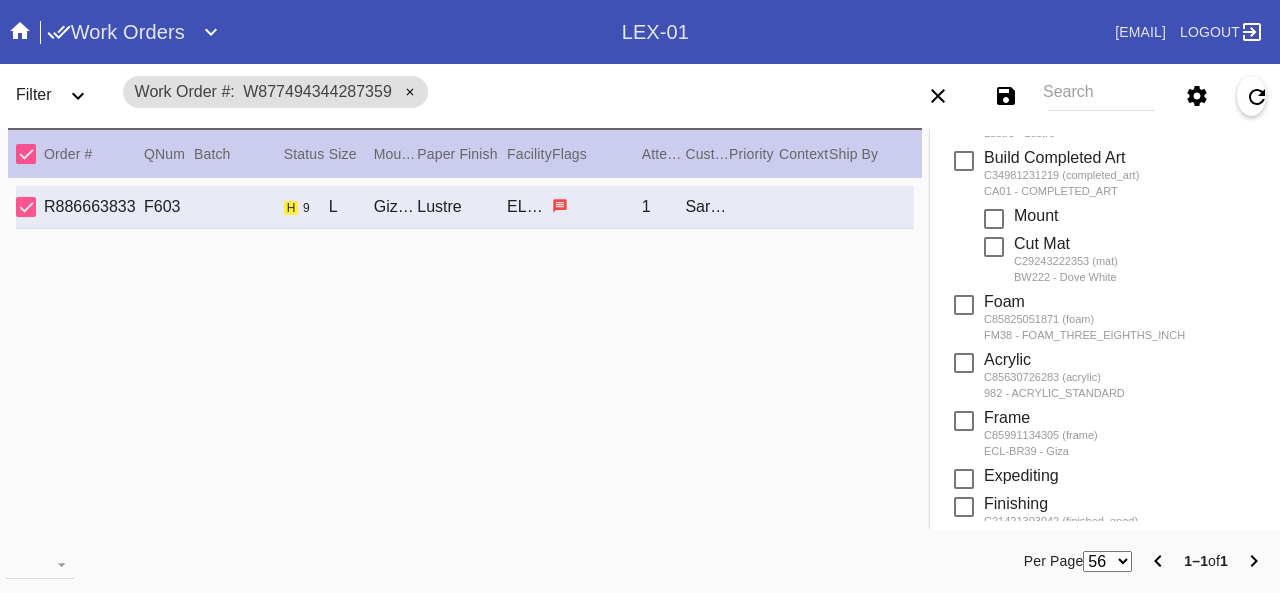 scroll, scrollTop: 520, scrollLeft: 0, axis: vertical 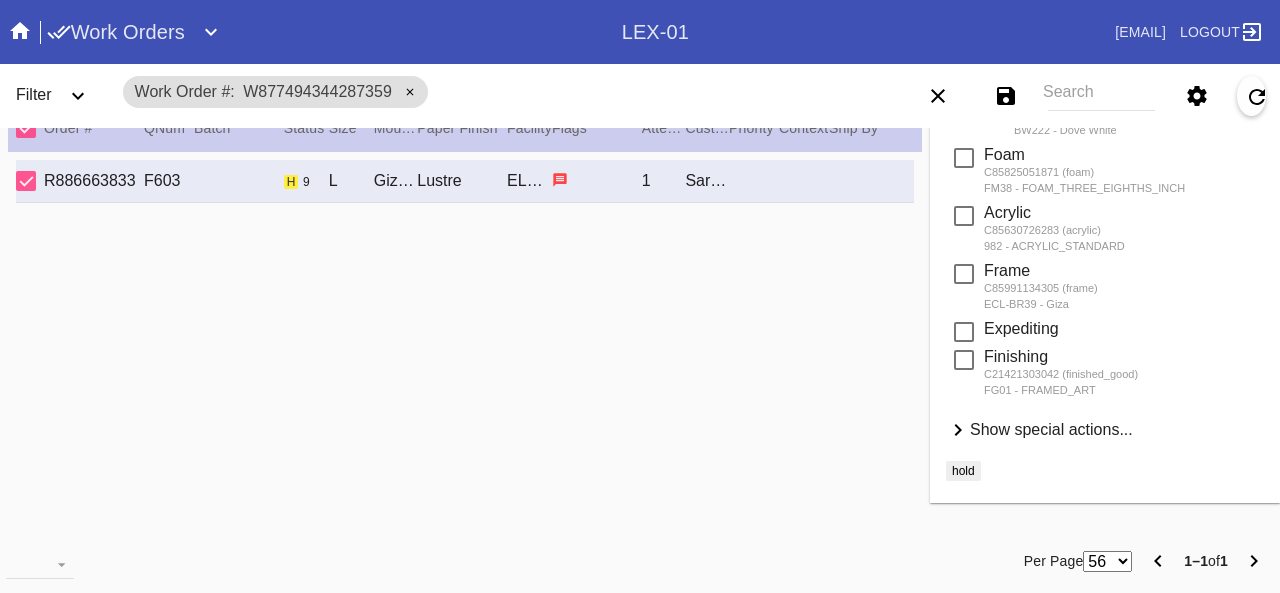 click on "Show special actions..." at bounding box center (1051, 429) 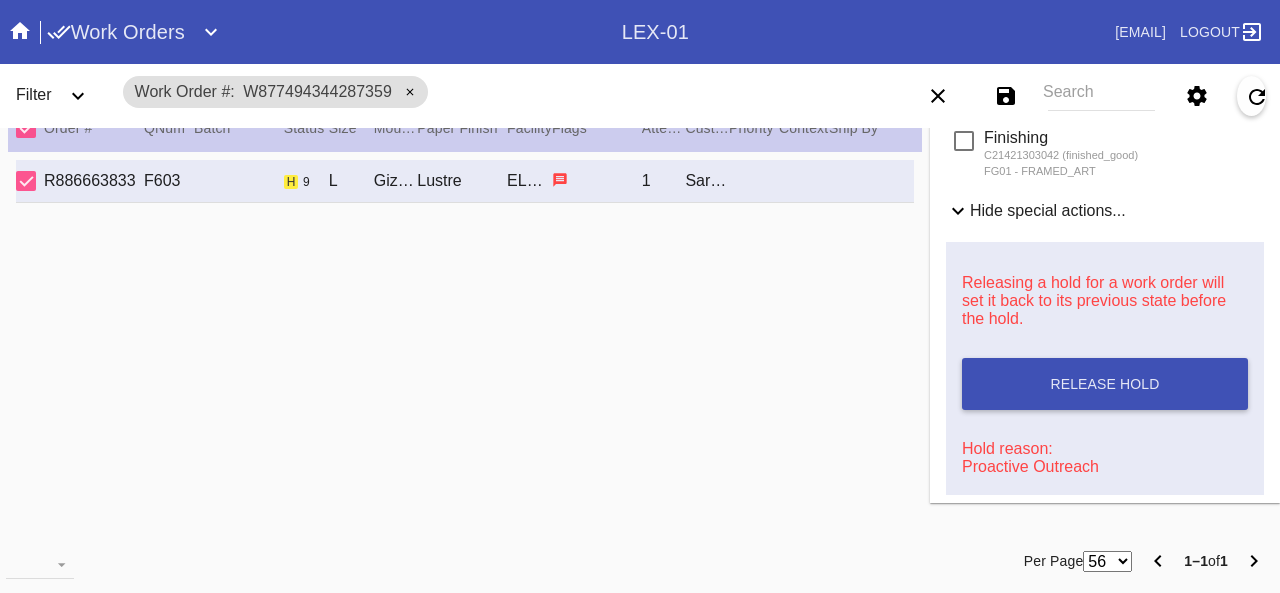 scroll, scrollTop: 920, scrollLeft: 0, axis: vertical 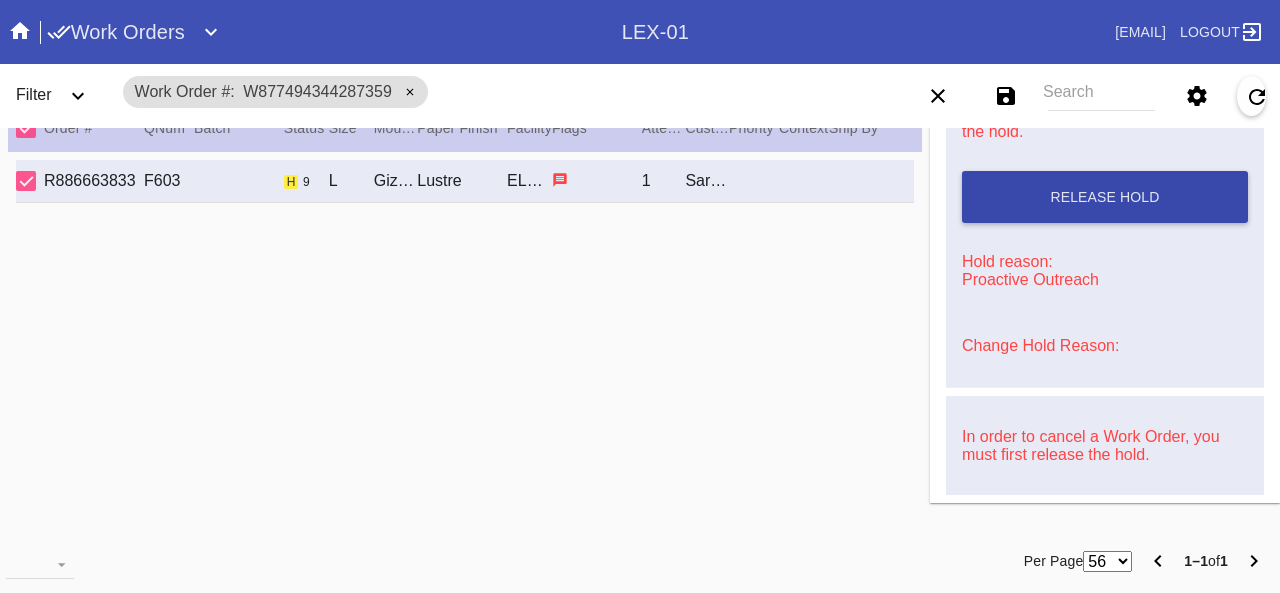 click on "Release Hold" at bounding box center (1105, 197) 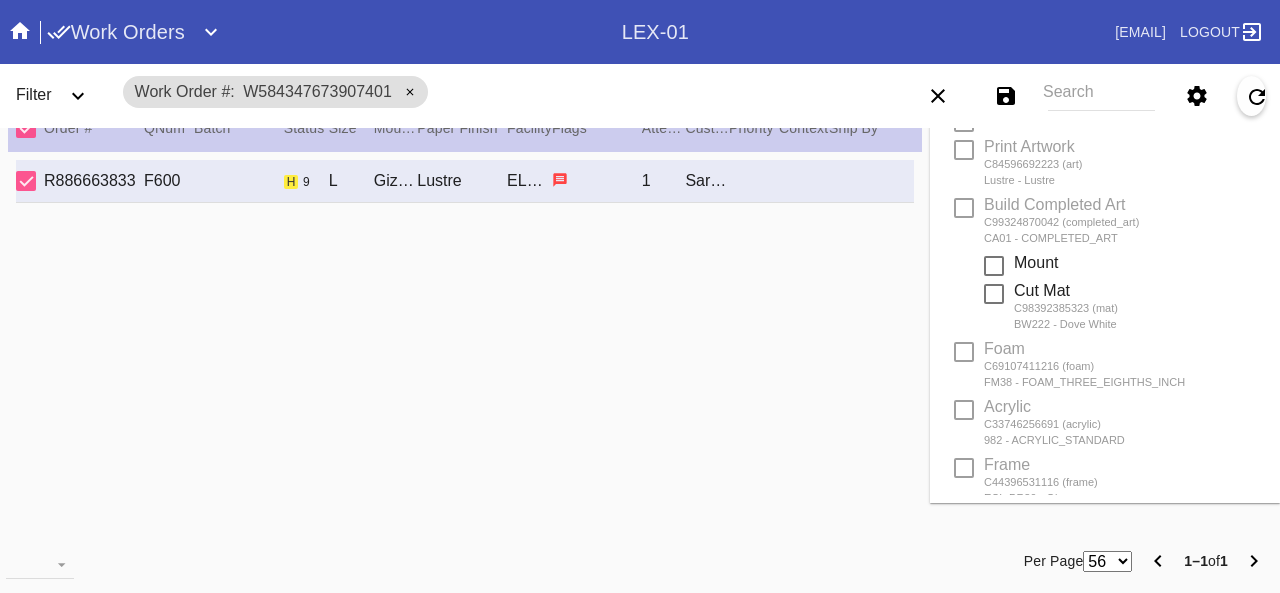 scroll, scrollTop: 0, scrollLeft: 0, axis: both 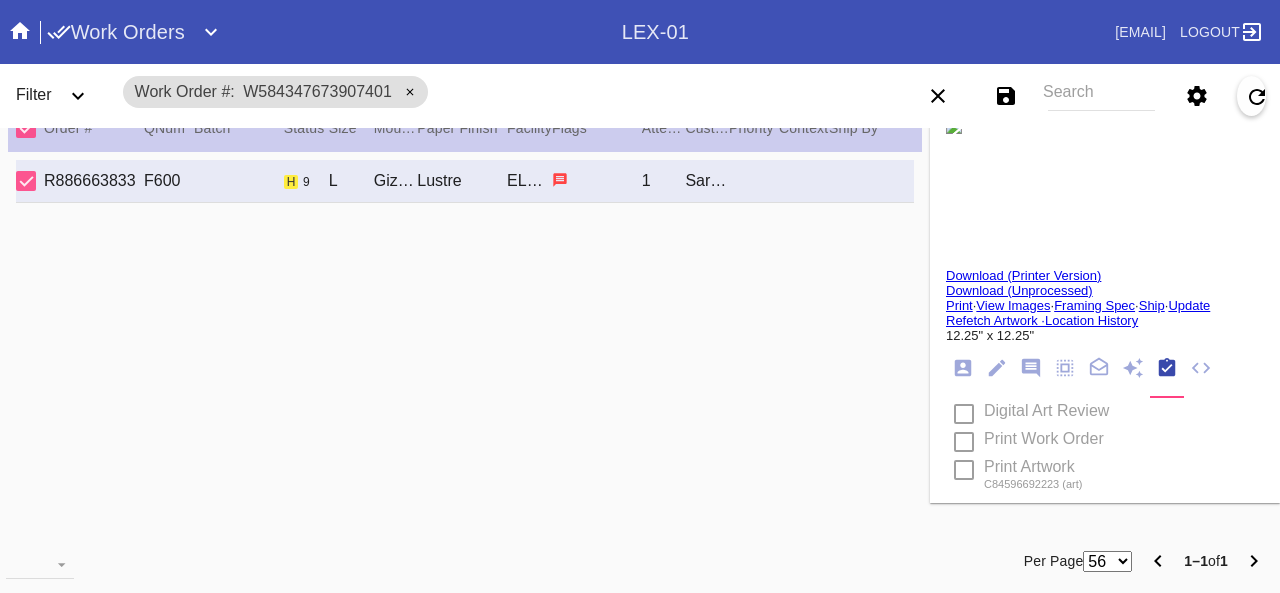 click on "Update" at bounding box center (1189, 305) 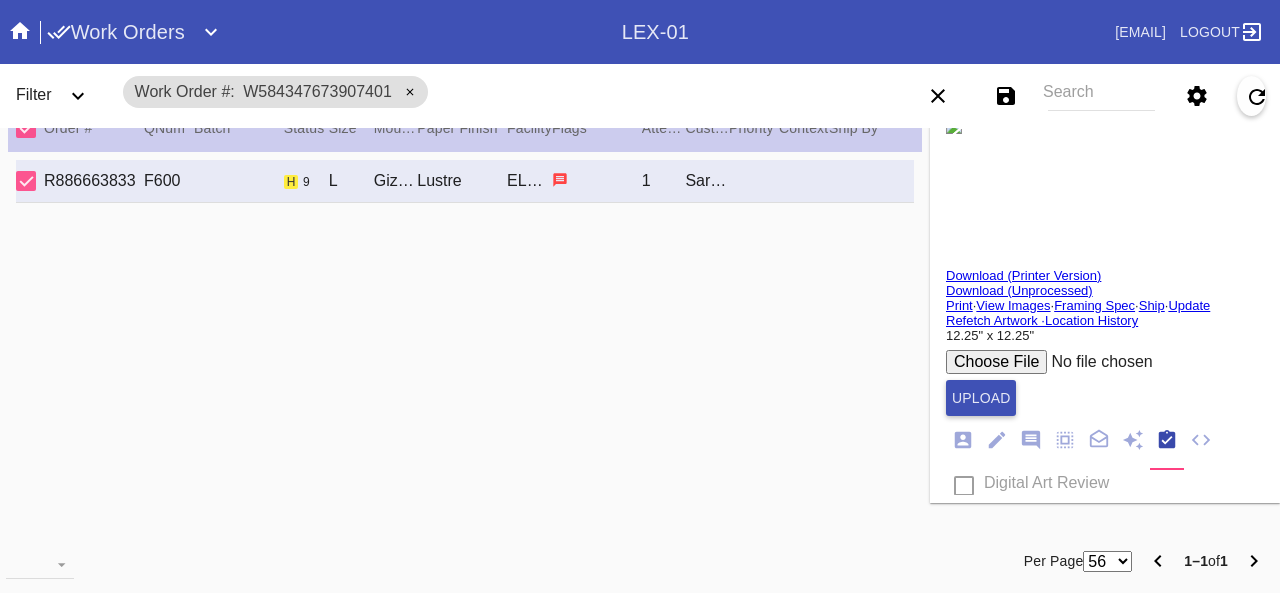 click at bounding box center (1097, 362) 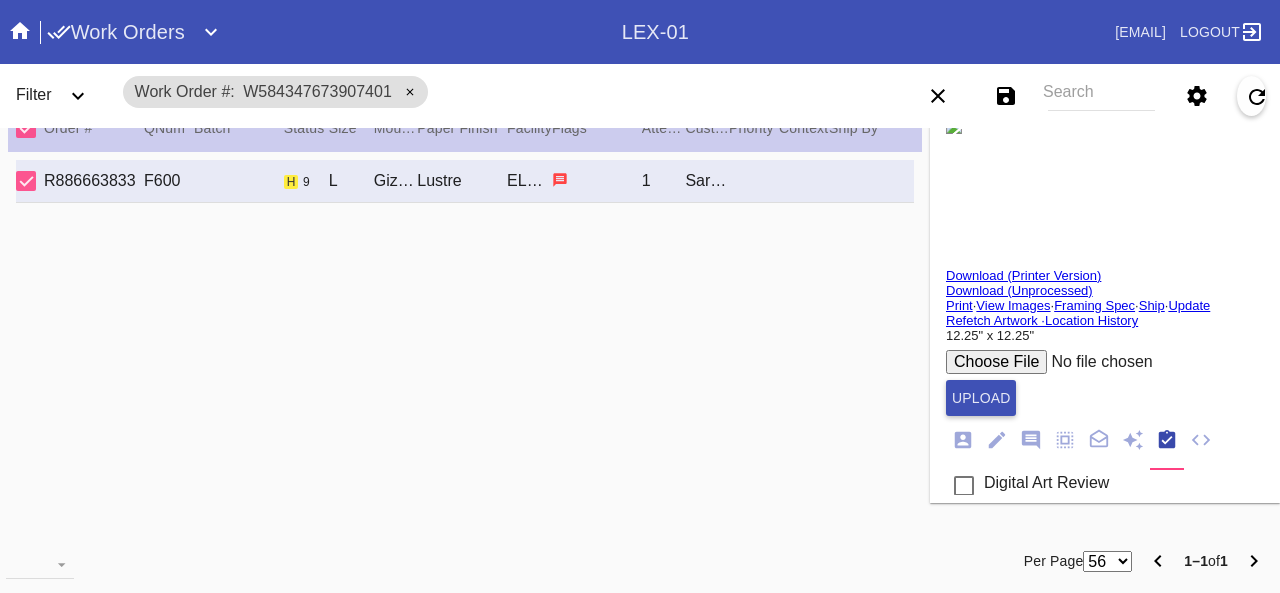 click on "Upload" at bounding box center [981, 398] 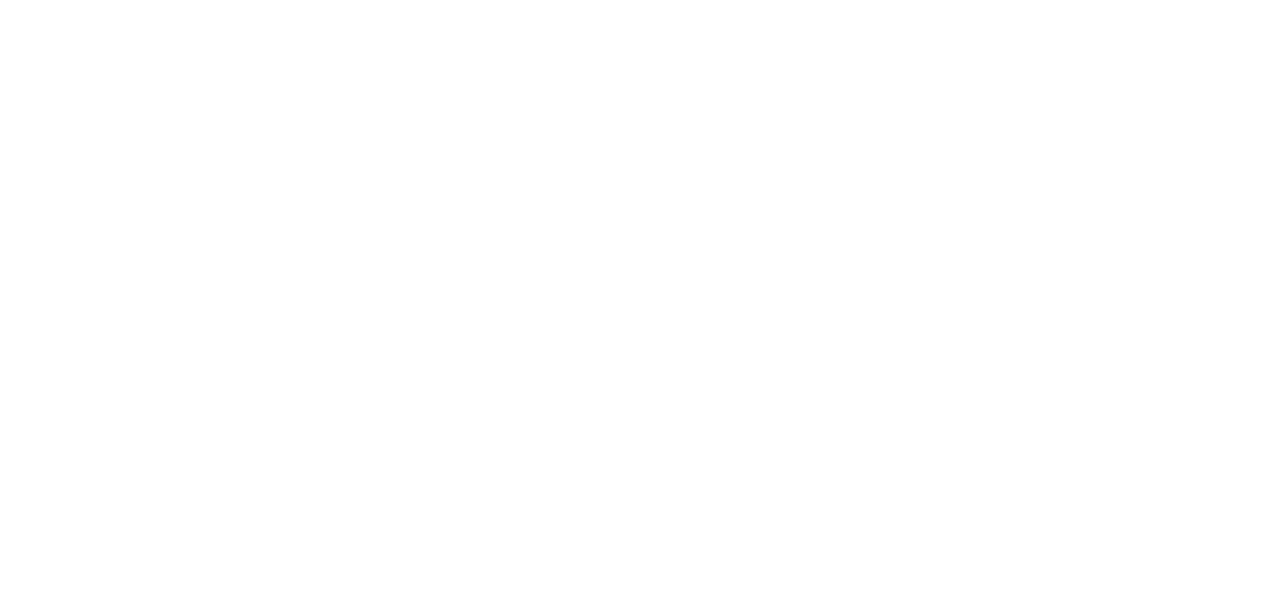scroll, scrollTop: 0, scrollLeft: 0, axis: both 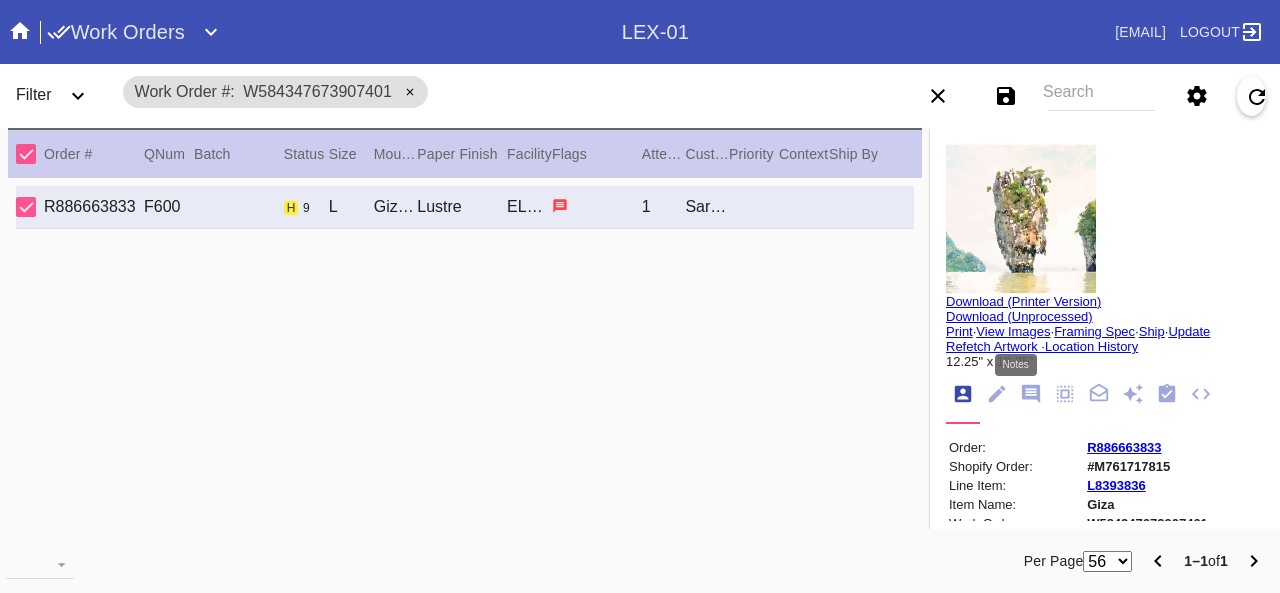 click at bounding box center [1031, 394] 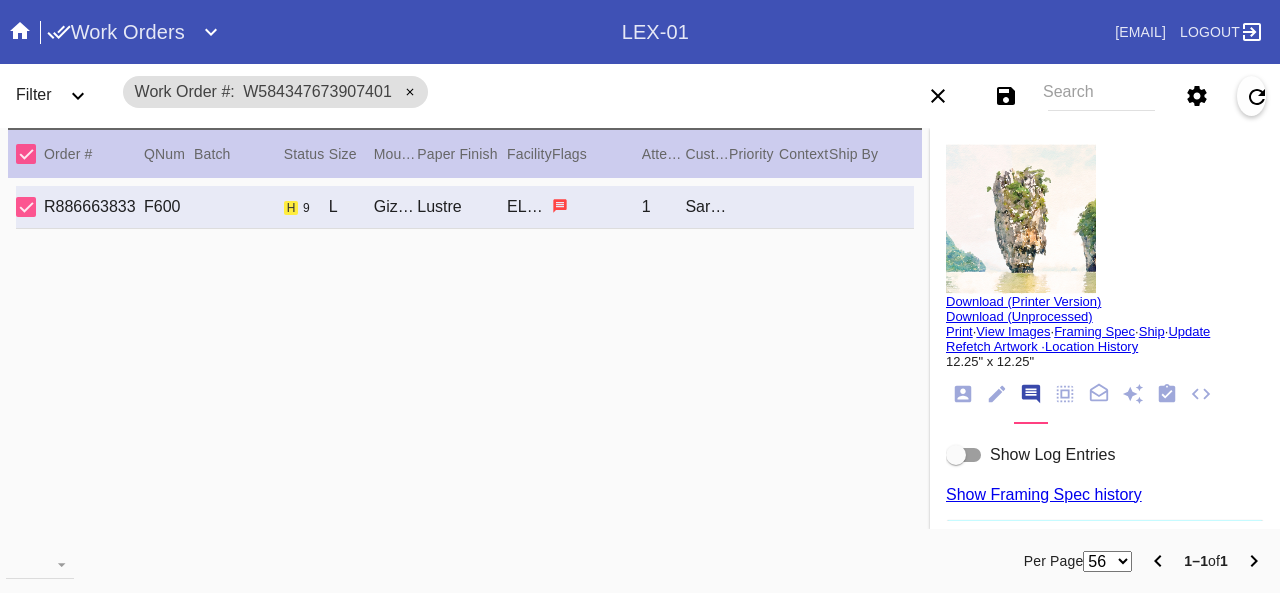 click at bounding box center (956, 455) 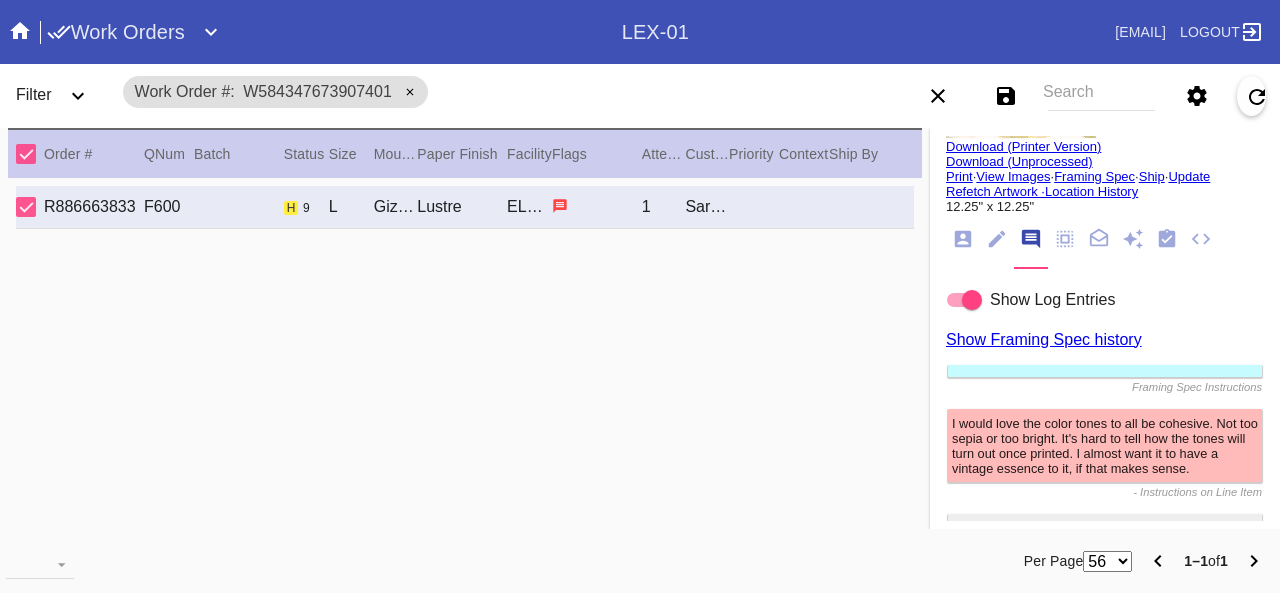scroll, scrollTop: 0, scrollLeft: 0, axis: both 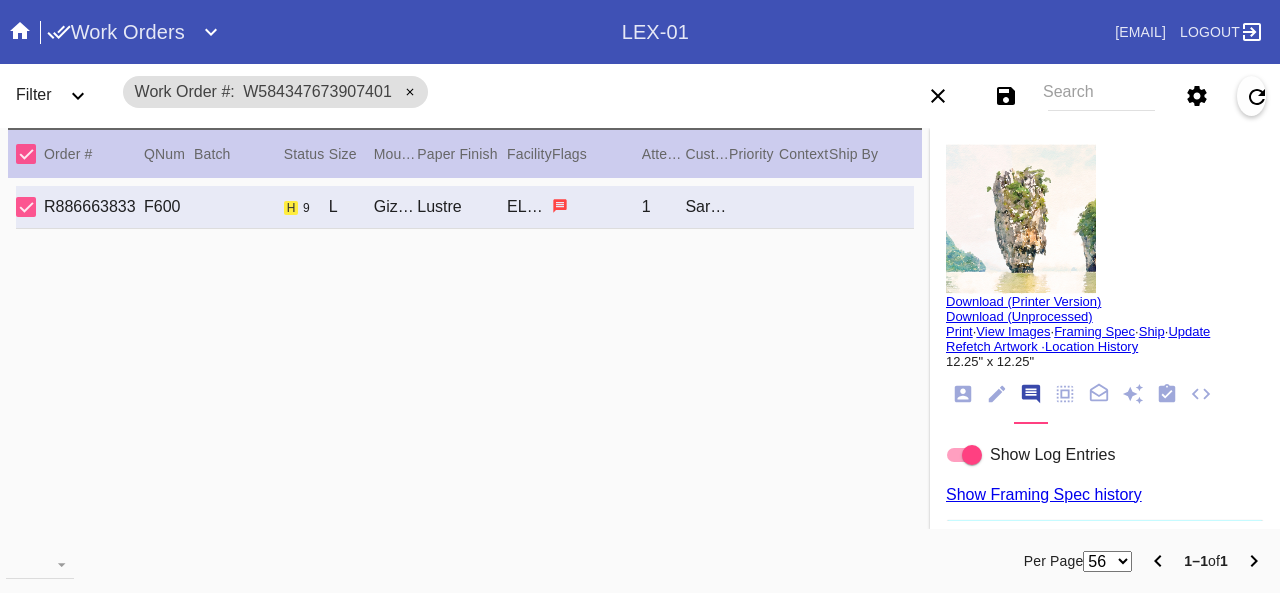 click at bounding box center (972, 455) 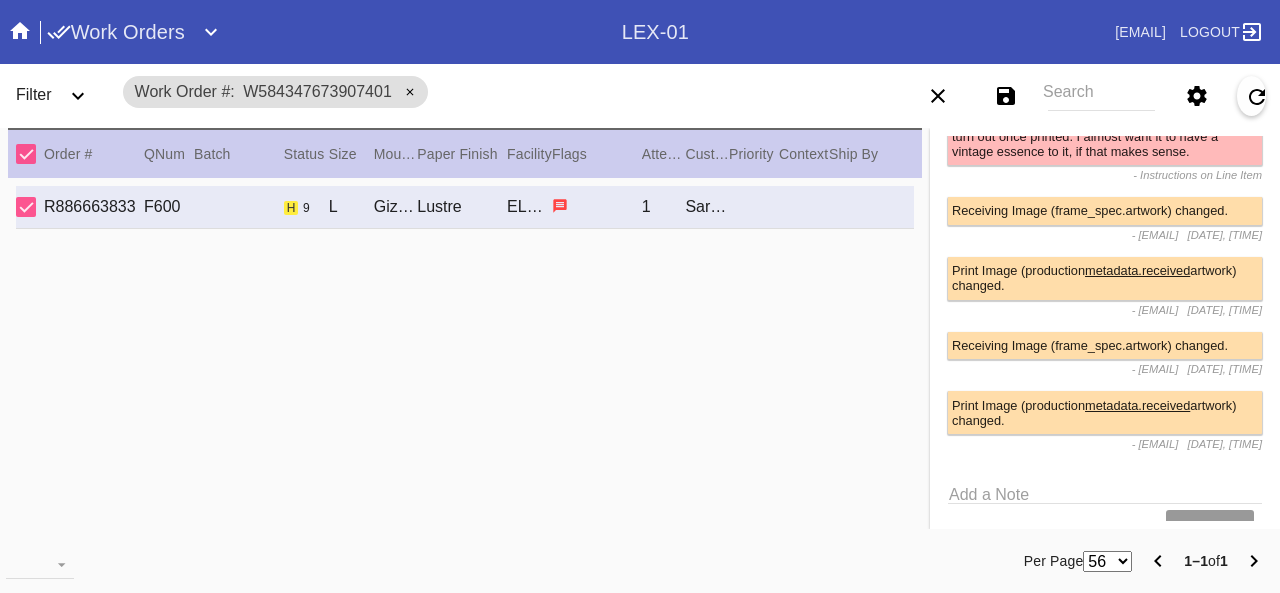 scroll, scrollTop: 536, scrollLeft: 0, axis: vertical 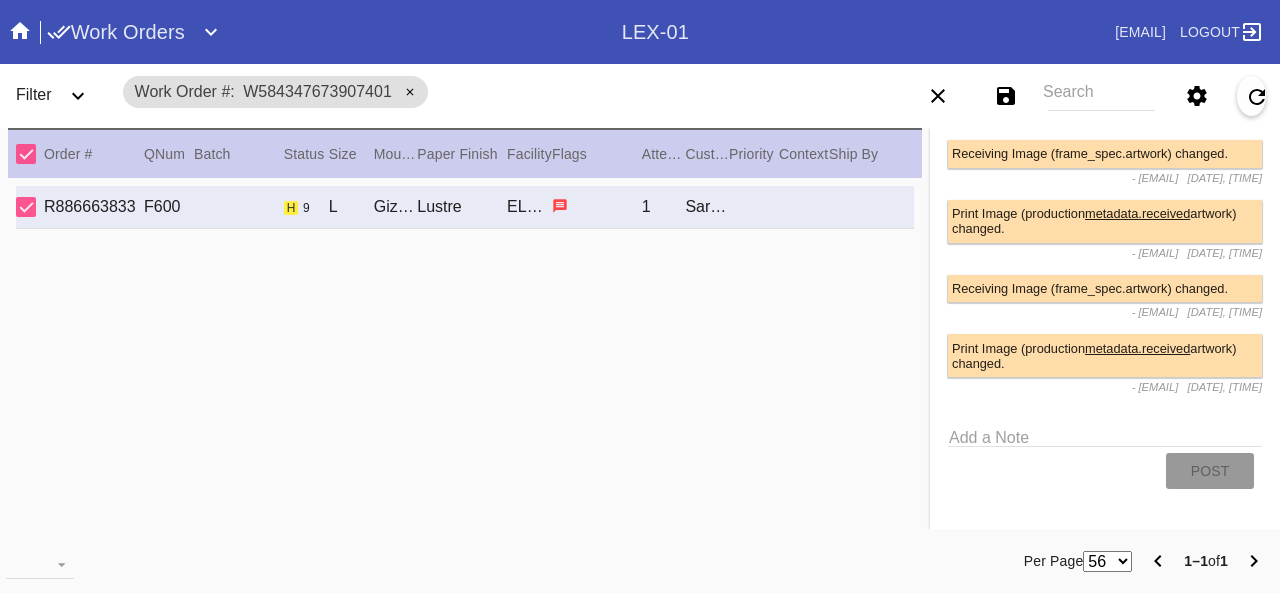 click on "Add a Note" at bounding box center [1105, 434] 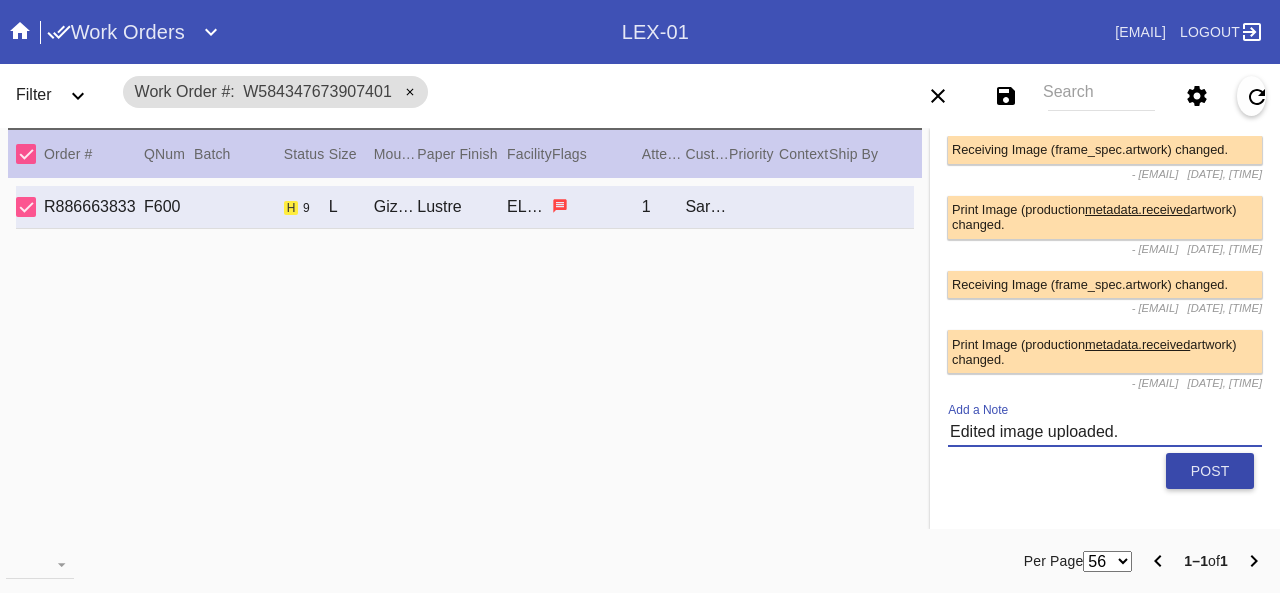 type on "Edited image uploaded." 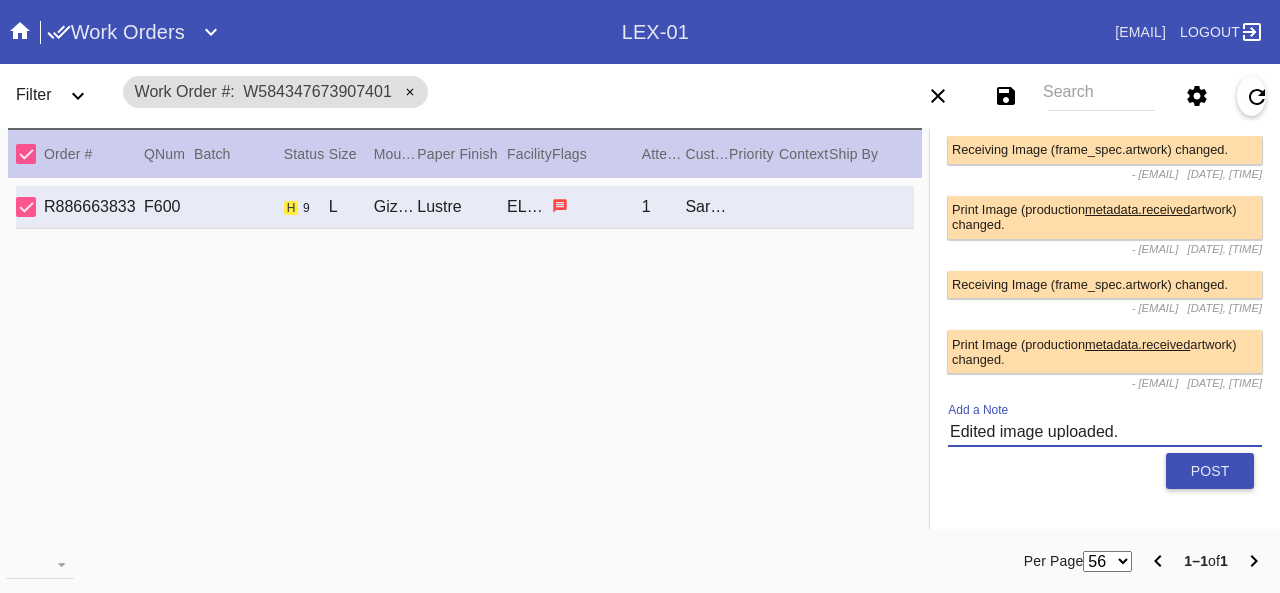 drag, startPoint x: 1202, startPoint y: 483, endPoint x: 1188, endPoint y: 427, distance: 57.72348 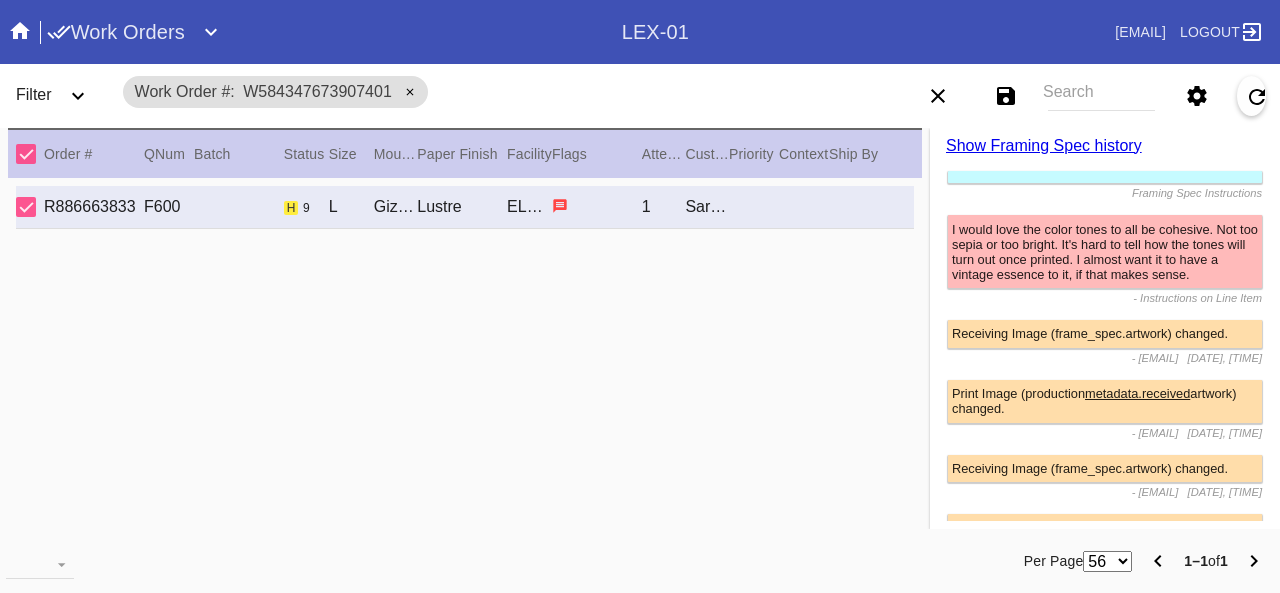 scroll, scrollTop: 36, scrollLeft: 0, axis: vertical 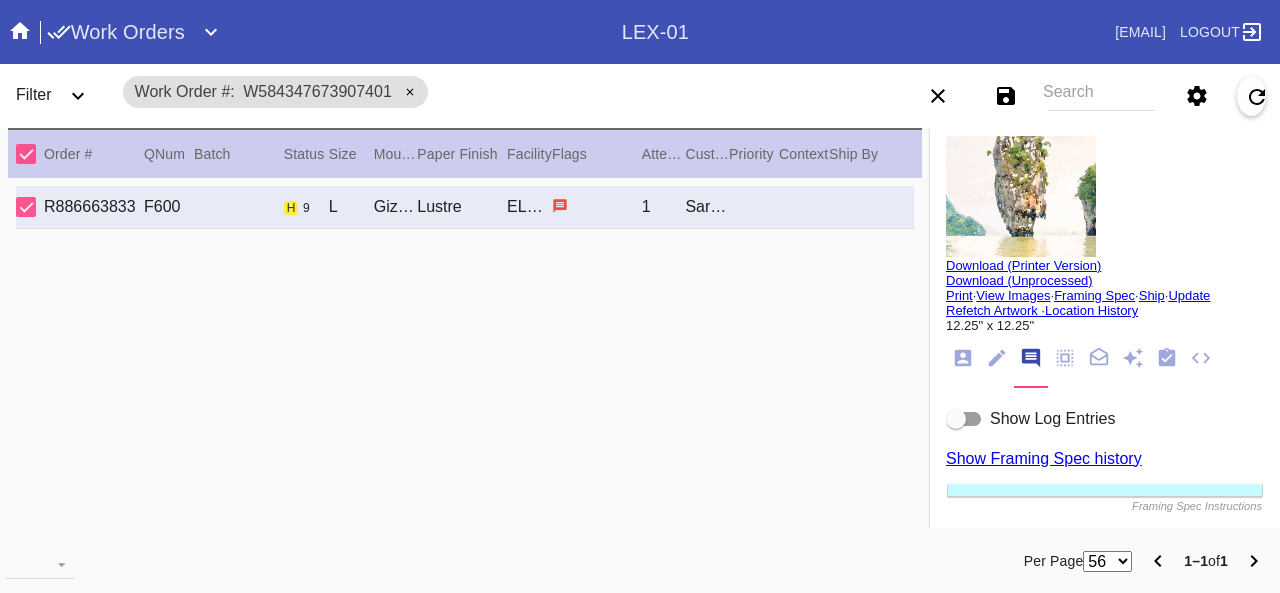 click at bounding box center (1167, 358) 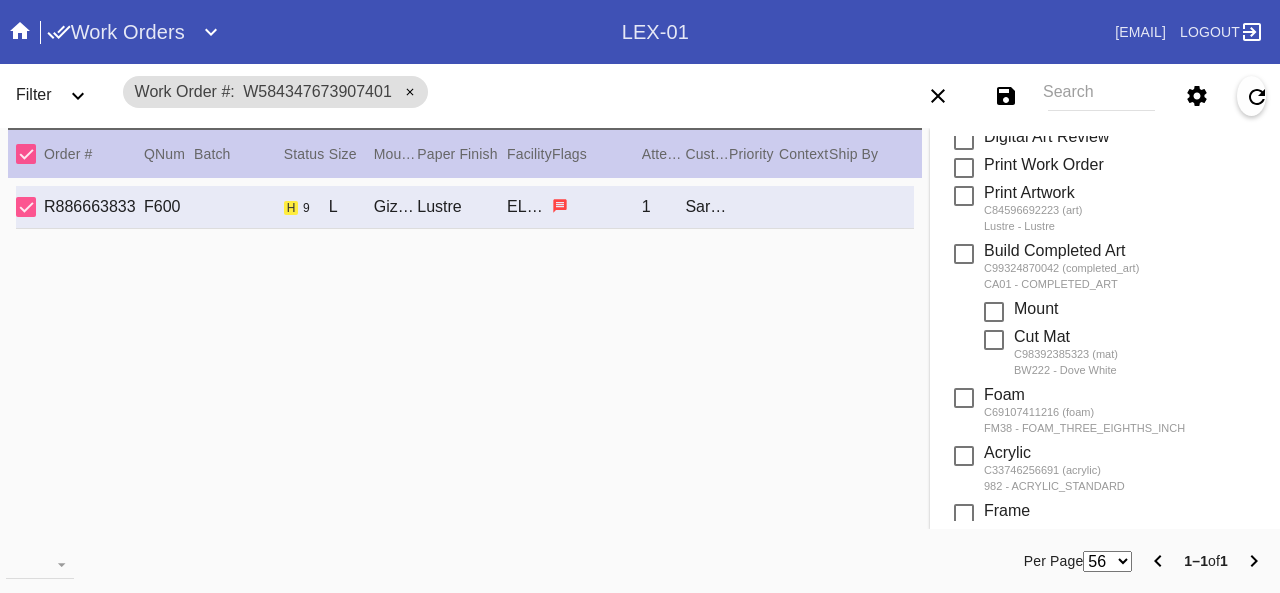 scroll, scrollTop: 520, scrollLeft: 0, axis: vertical 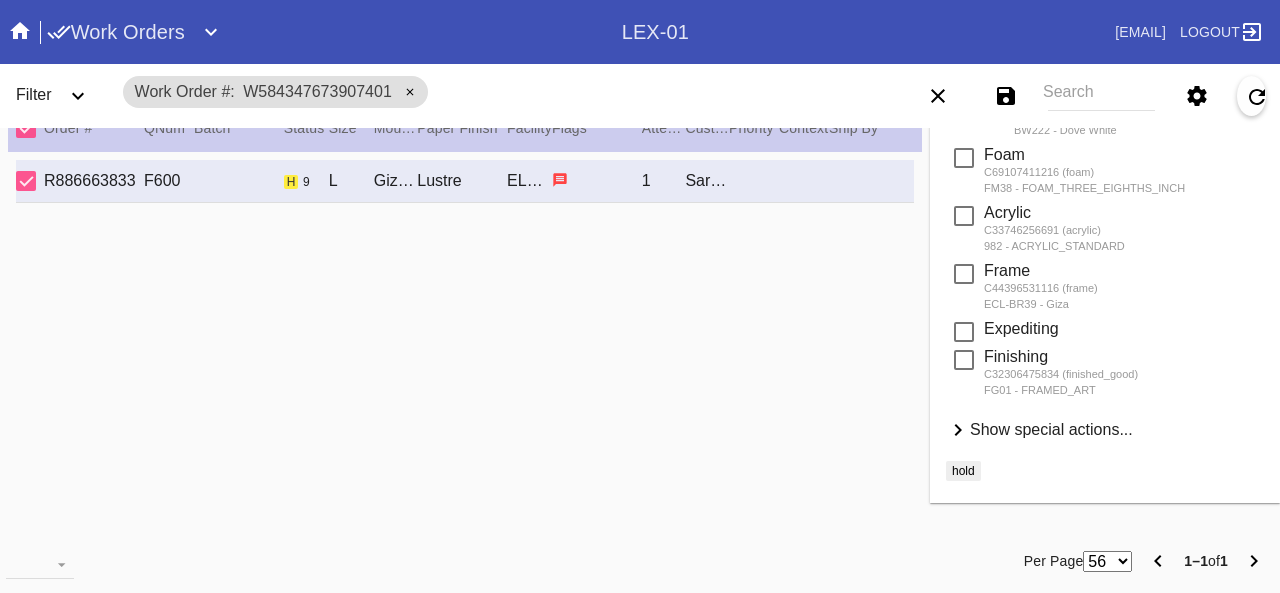 click on "Show special actions..." at bounding box center (1051, 429) 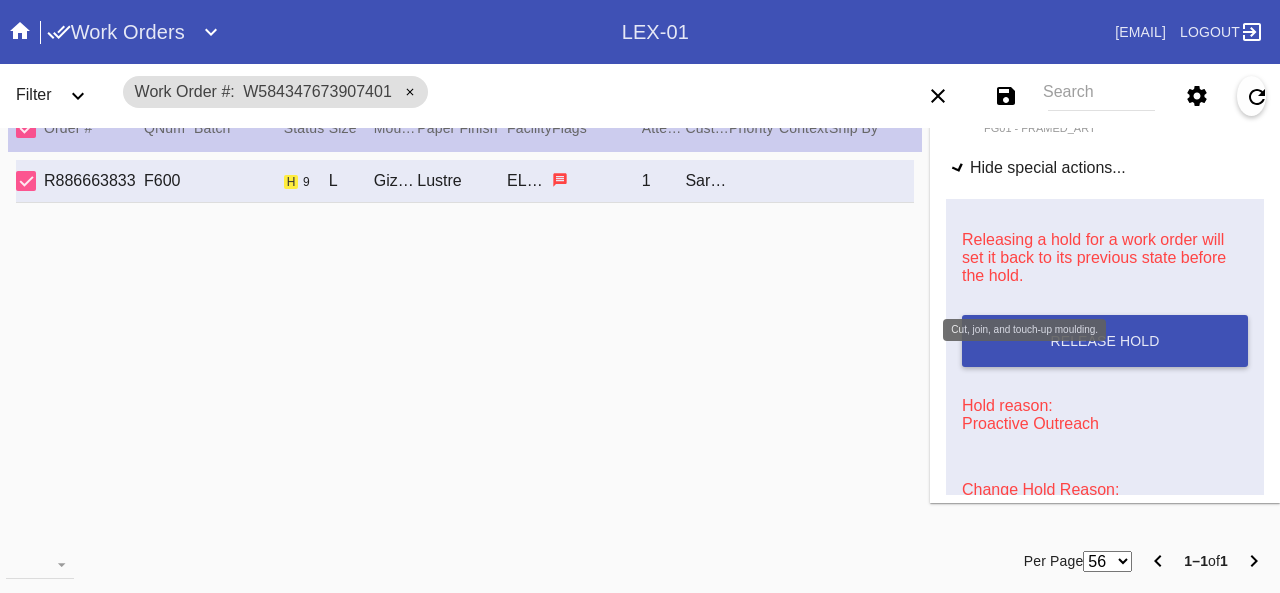 scroll, scrollTop: 920, scrollLeft: 0, axis: vertical 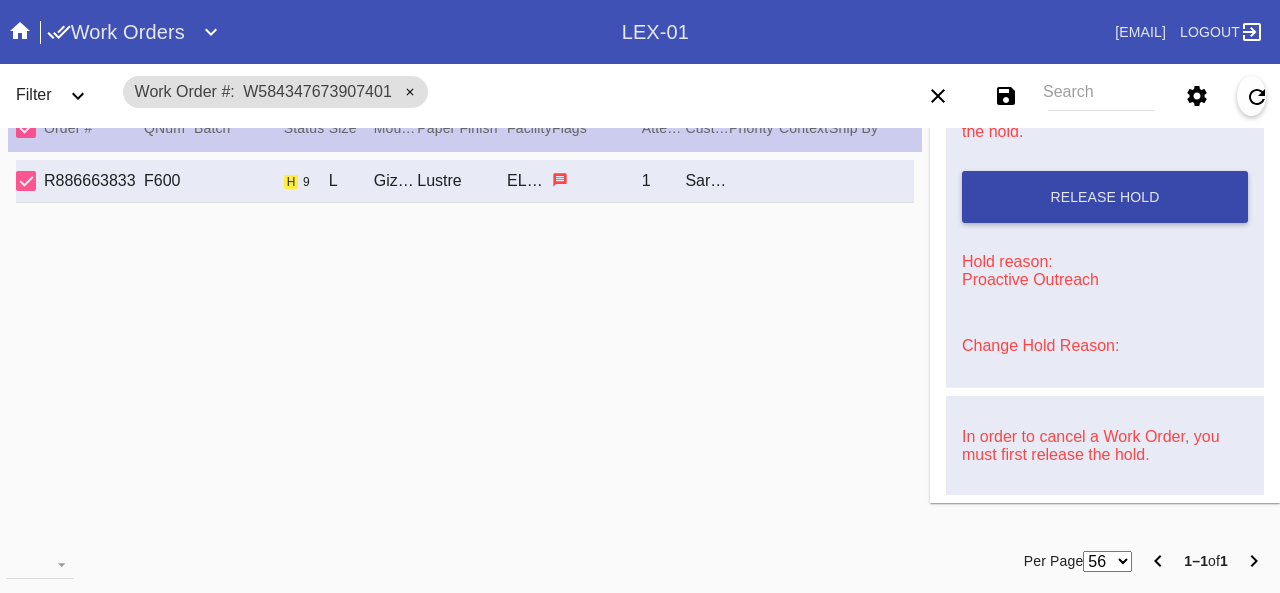 click on "Release Hold" at bounding box center [1104, 197] 